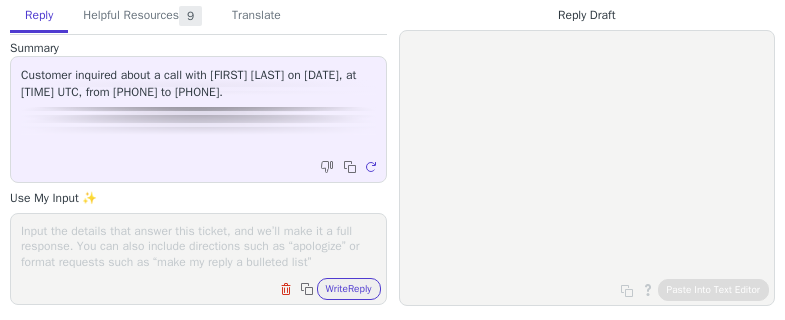 scroll, scrollTop: 0, scrollLeft: 0, axis: both 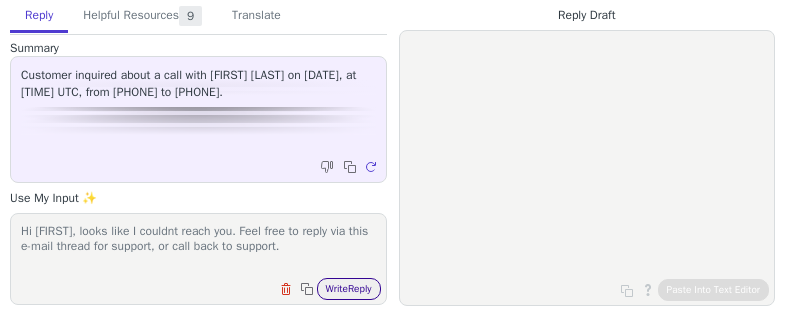 type on "Hi [FIRST], looks like I couldnt reach you. Feel free to reply via this e-mail thread for support, or call back to support." 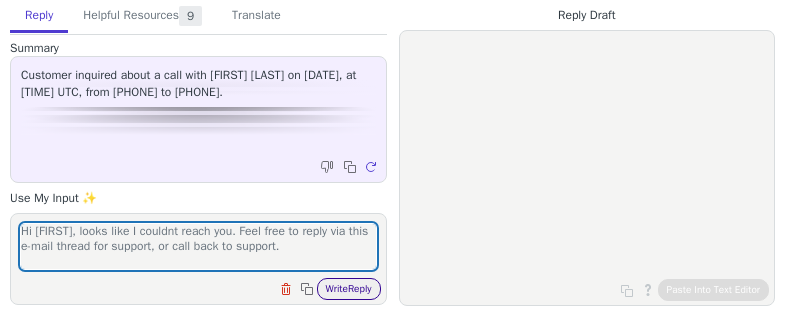 click on "Write  Reply" at bounding box center (349, 289) 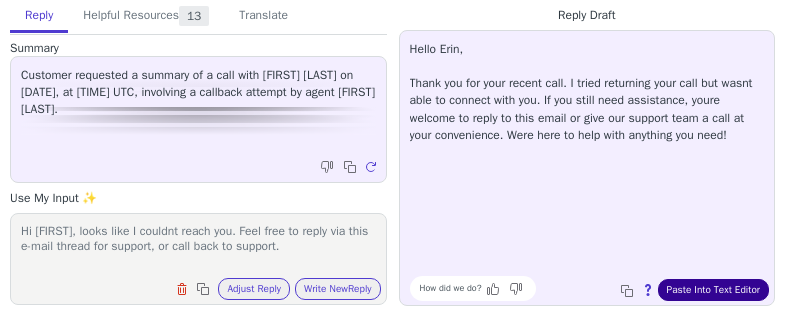 click on "Paste Into Text Editor" at bounding box center [713, 290] 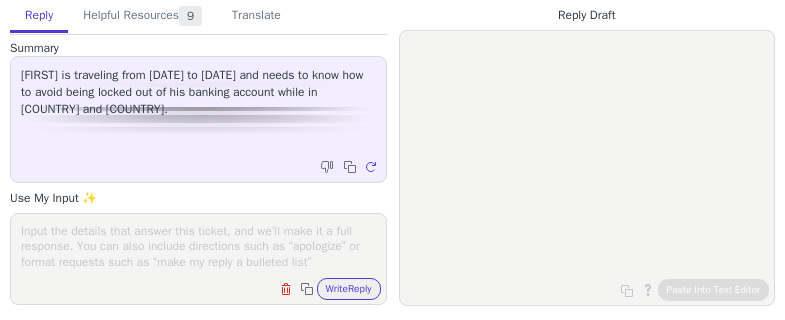scroll, scrollTop: 0, scrollLeft: 0, axis: both 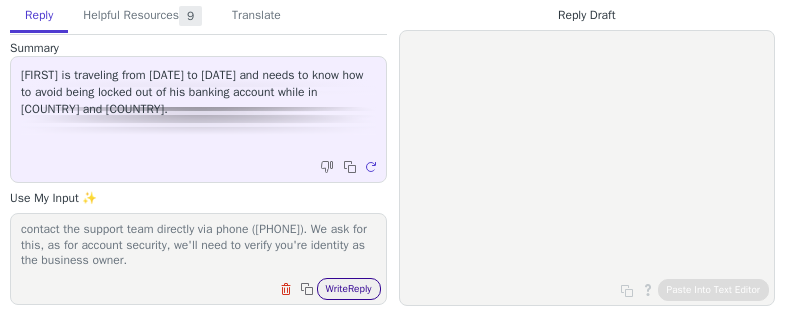 type on "Hi [FIRST],
Thanks for reaching out! Happy to clarify.
With regards to travelling outside of the U.S, we recommend that you update the 2FA settings so that instead of relying on SMS 2FA, you rely on the use of an authenticator app. This will avoid any issues with SMS codes being sent. To do this, we'de need you to contact the support team directly via phone ([PHONE]). We ask for this, as for account security, we'll need to verify you're identity as the business owner." 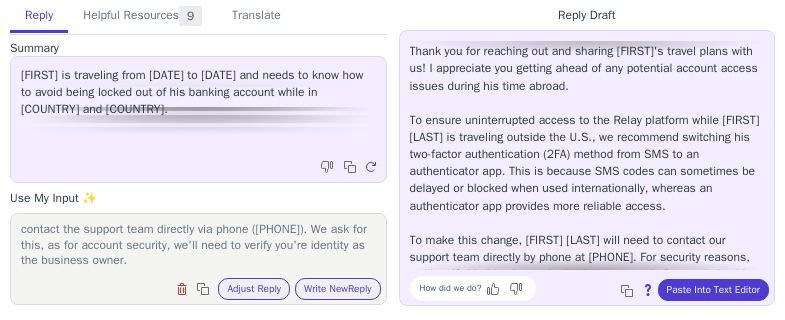 scroll, scrollTop: 0, scrollLeft: 0, axis: both 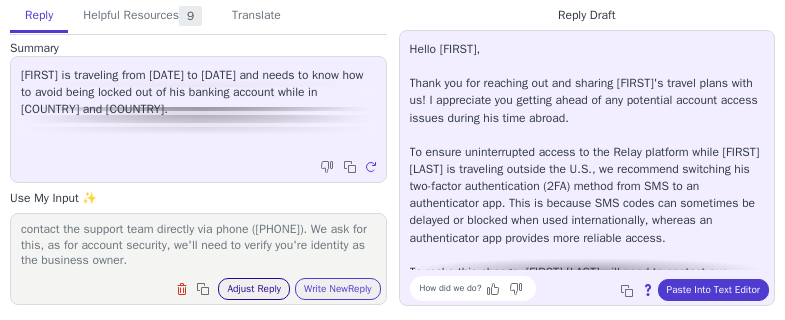 click on "Adjust Reply" at bounding box center (254, 289) 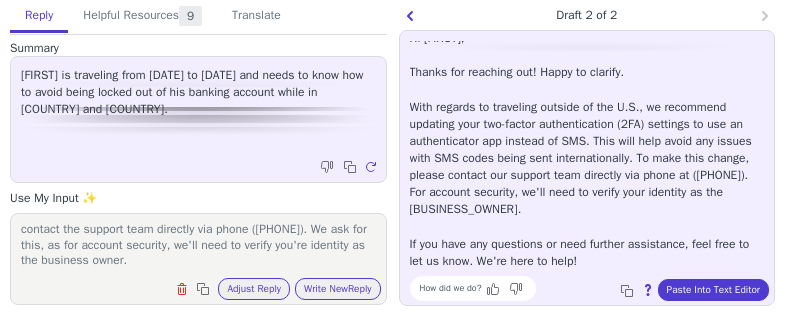 scroll, scrollTop: 28, scrollLeft: 0, axis: vertical 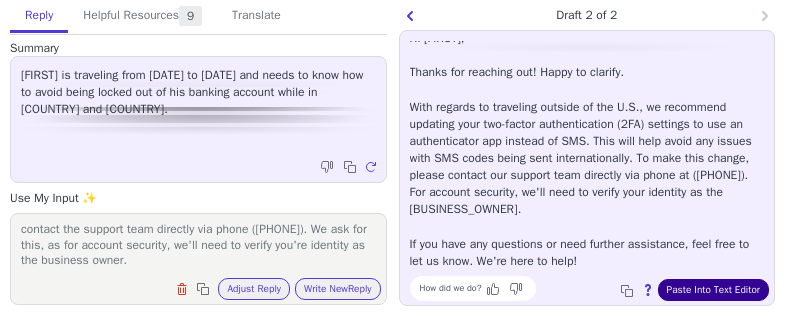 click on "Paste Into Text Editor" at bounding box center (713, 290) 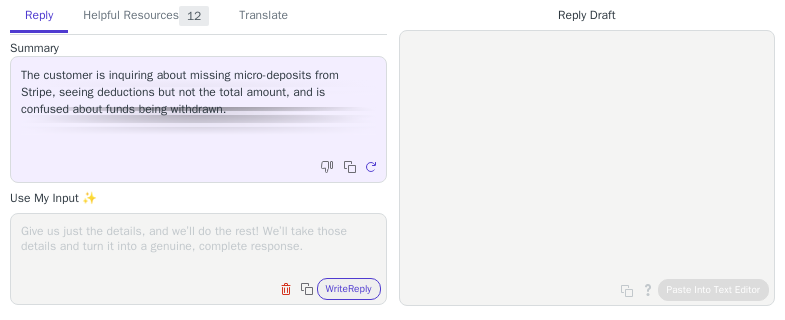 scroll, scrollTop: 0, scrollLeft: 0, axis: both 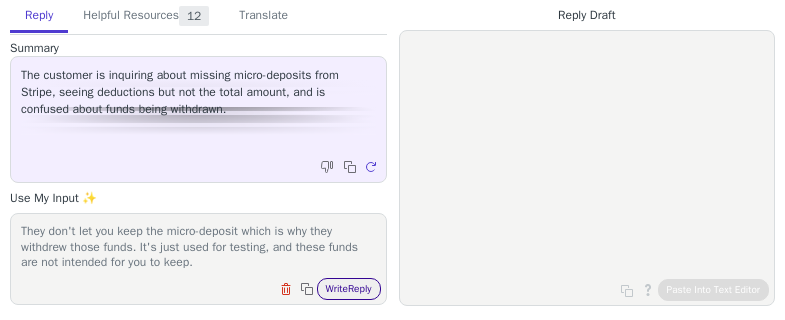 type on "Hi [FIRST],
Micro-deposits are used by Stripe to test if an account is active. They don't let you keep the micro-deposit which is why they withdrew those funds. It's just used for testing, and these funds are not intended for you to keep." 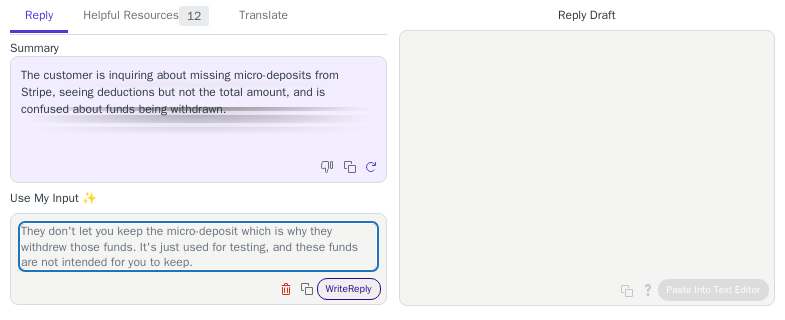 click on "Write  Reply" at bounding box center (349, 289) 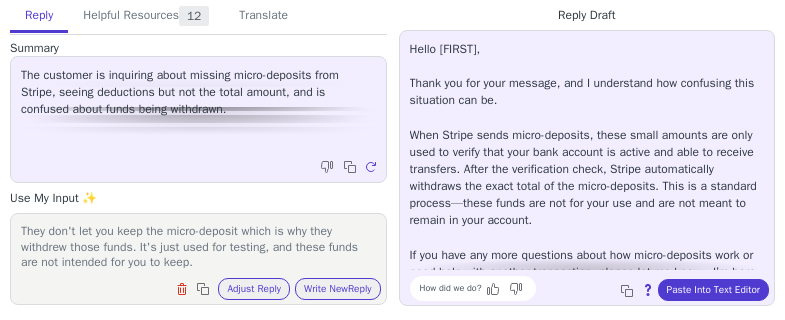 scroll, scrollTop: 28, scrollLeft: 0, axis: vertical 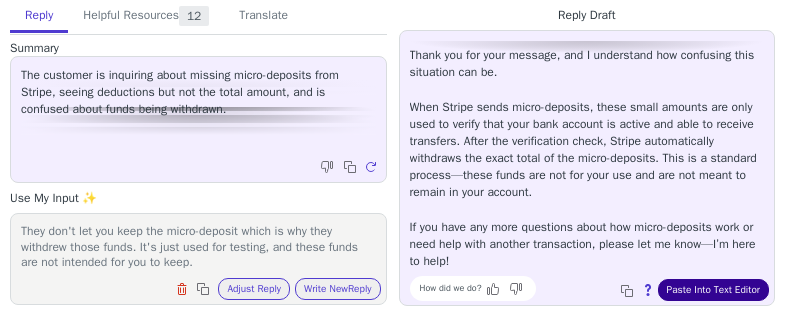click on "Paste Into Text Editor" at bounding box center [713, 290] 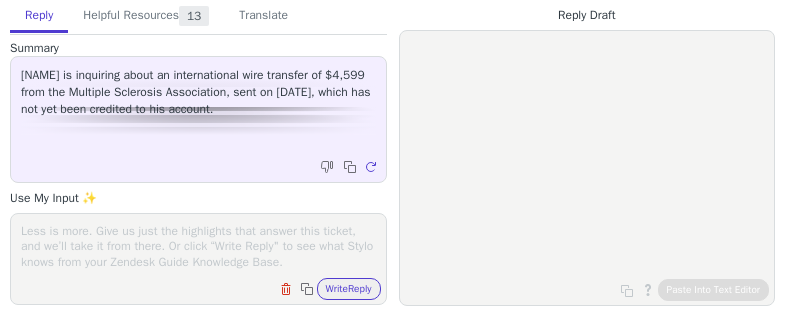scroll, scrollTop: 0, scrollLeft: 0, axis: both 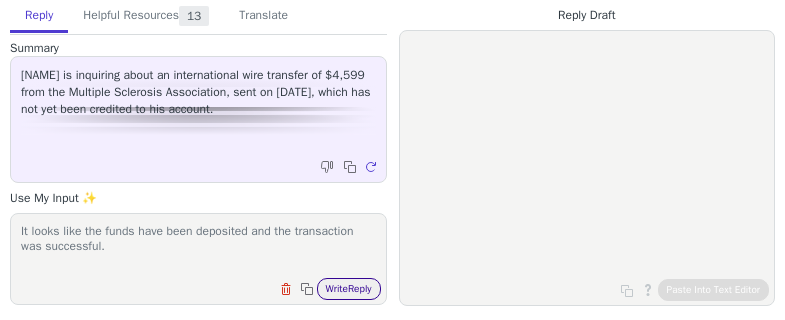 type on "It looks like the funds have been deposited and the transaction was successful." 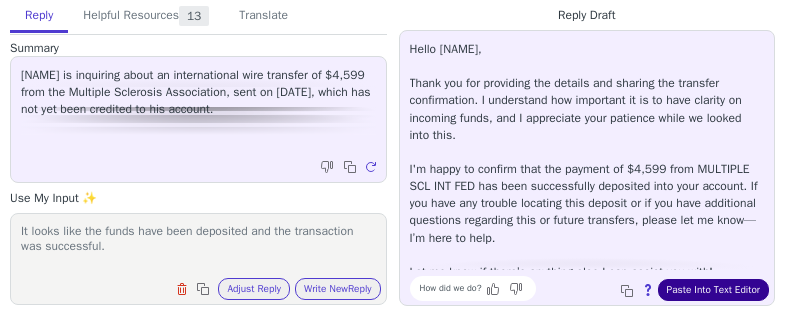 click on "Paste Into Text Editor" at bounding box center (713, 290) 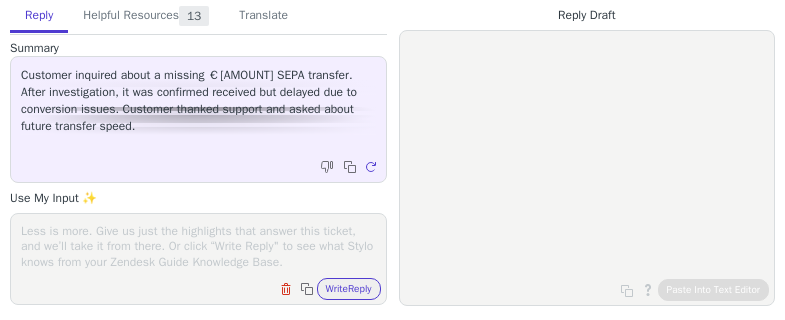 scroll, scrollTop: 0, scrollLeft: 0, axis: both 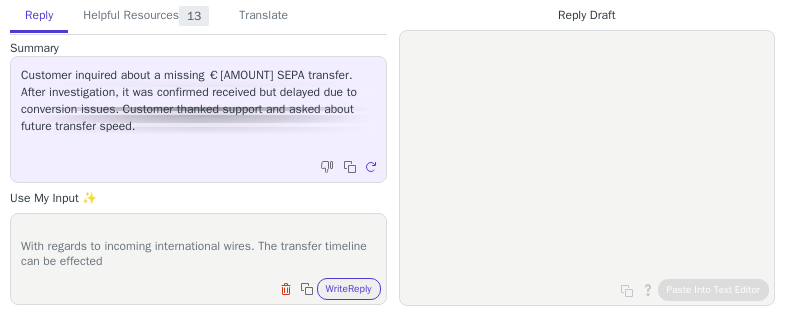 click on "Hi [NAME],
With regards to incoming international wires. The transfer timeline can be effected" at bounding box center [198, 246] 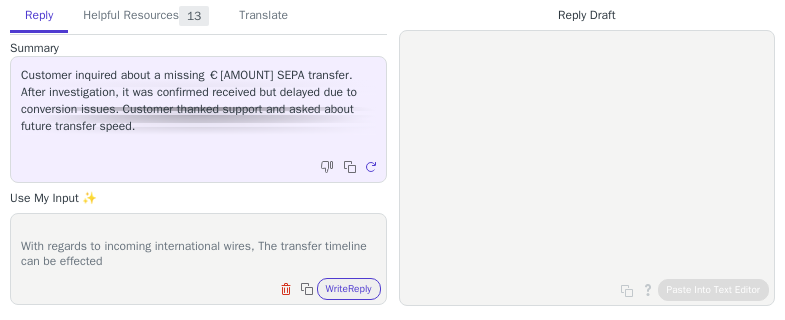 click on "Hi [NAME],
With regards to incoming international wires, The transfer timeline can be effected" at bounding box center (198, 246) 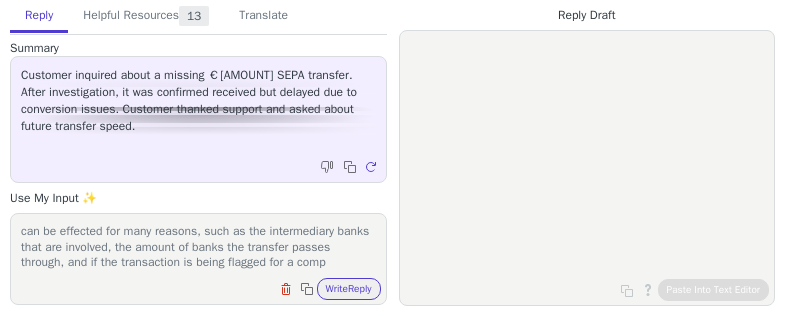 scroll, scrollTop: 62, scrollLeft: 0, axis: vertical 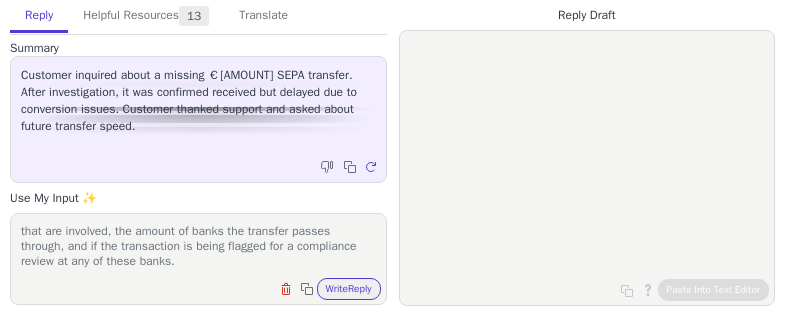 click on "Hi [NAME],
With regards to incoming international wires, The transfer timeline can be effected for many reasons, such as the intermediary banks that are involved, the amount of banks the transfer passes through, and if the transaction is being flagged for a compliance review at any of these banks." at bounding box center [198, 246] 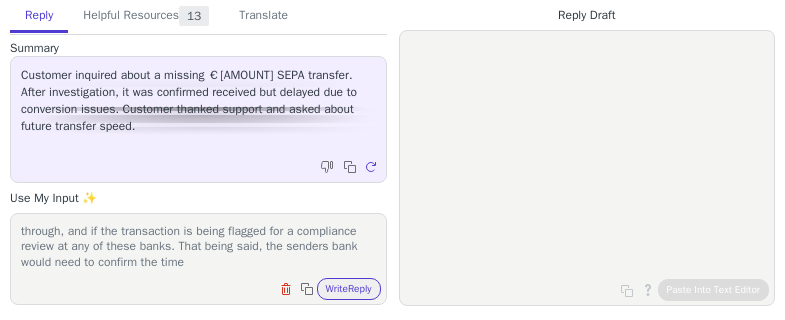 scroll, scrollTop: 93, scrollLeft: 0, axis: vertical 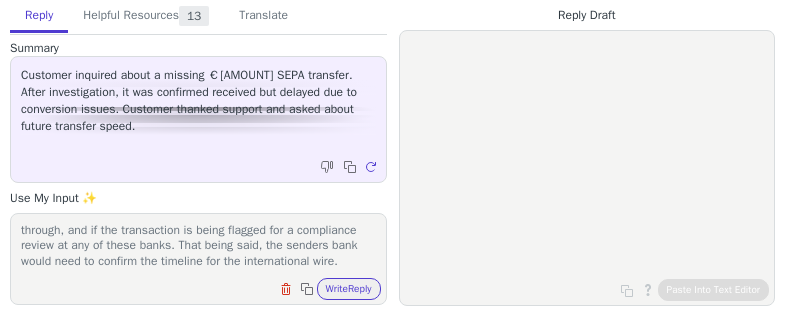 paste on "International wires sent in USD using the Swift network can be tracked with an MT103 document. The sender will be able to request this from their bank.
International wires sent in EUR, GBP or CAD using the Local network can not be tracked with an MT103 document. The sender will have to reach out to their bank to confirm the status of the transfer and ensure that it was sent to your details correctly." 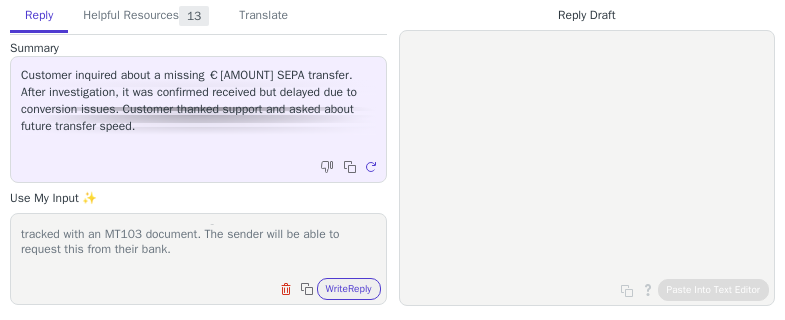 scroll, scrollTop: 146, scrollLeft: 0, axis: vertical 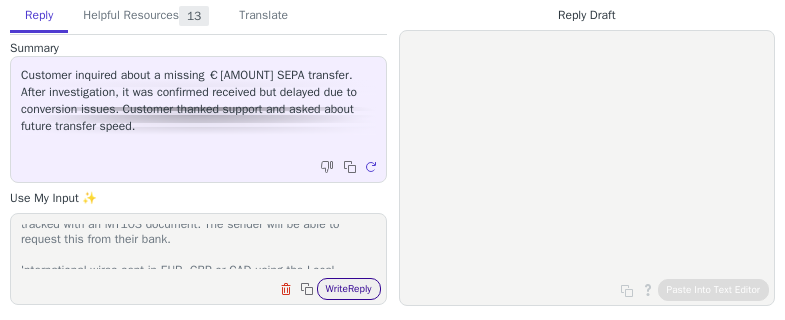 type on "Hi [NAME],
With regards to incoming international wires, The transfer timeline can be effected for many reasons, such as the intermediary banks that are involved, the amount of banks the transfer passes through, and if the transaction is being flagged for a compliance review at any of these banks. That being said, the senders bank would need to confirm the timeline for the international wire. International wires sent in USD using the Swift network can be tracked with an MT103 document. The sender will be able to request this from their bank.
International wires sent in EUR, GBP or CAD using the Local network can not be tracked with an MT103 document. The sender will have to reach out to their bank to confirm the status of the transfer and ensure that it was sent to your details correctly." 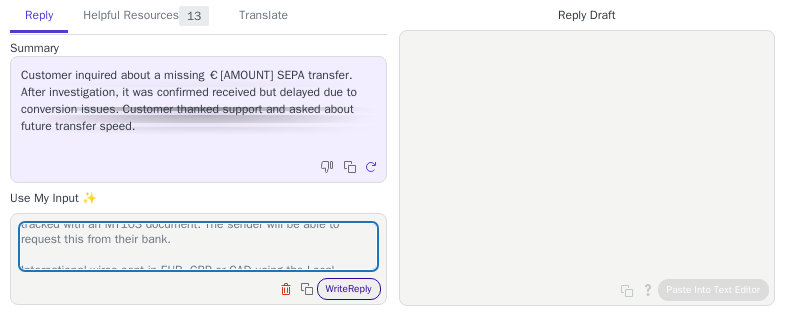 click on "Write  Reply" at bounding box center [349, 289] 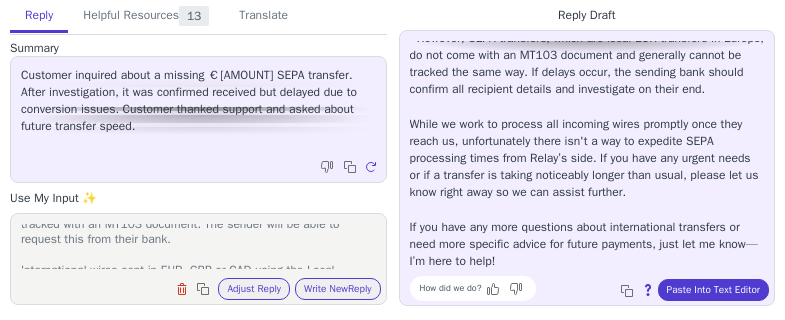 scroll, scrollTop: 439, scrollLeft: 0, axis: vertical 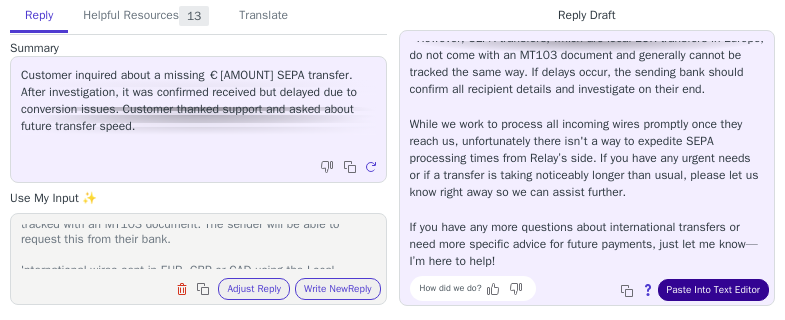 click on "Paste Into Text Editor" at bounding box center (713, 290) 